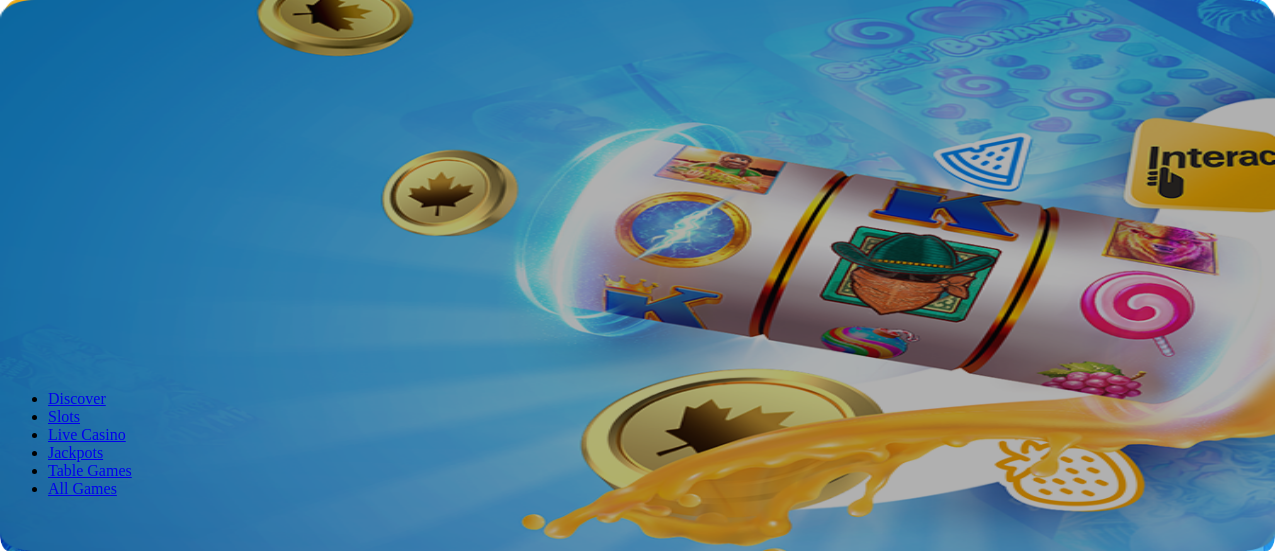 scroll, scrollTop: 0, scrollLeft: 0, axis: both 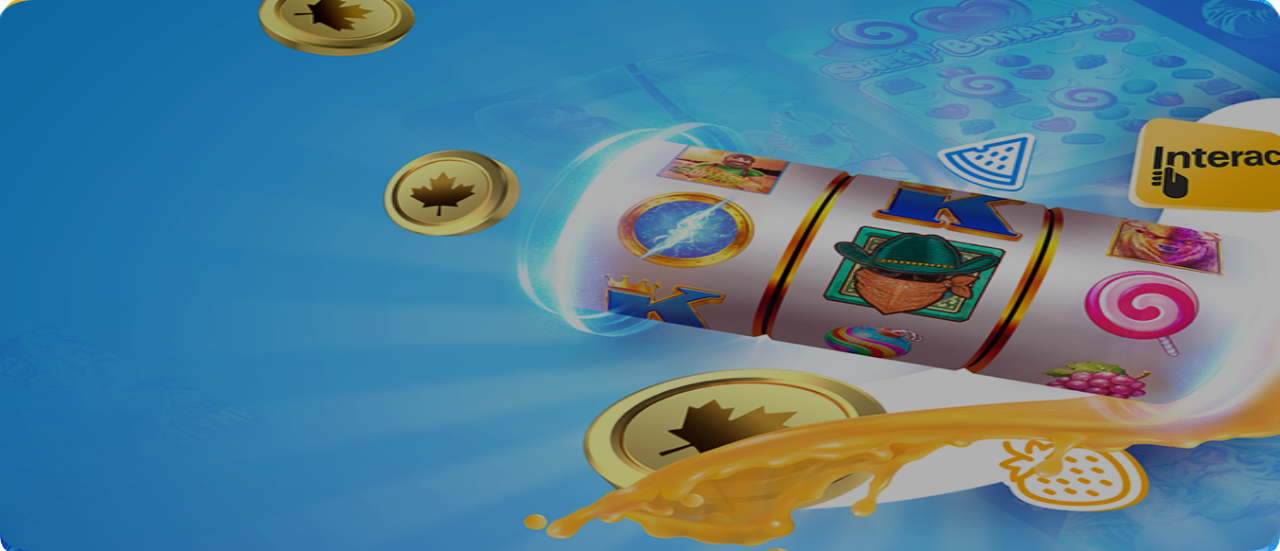 type on "**********" 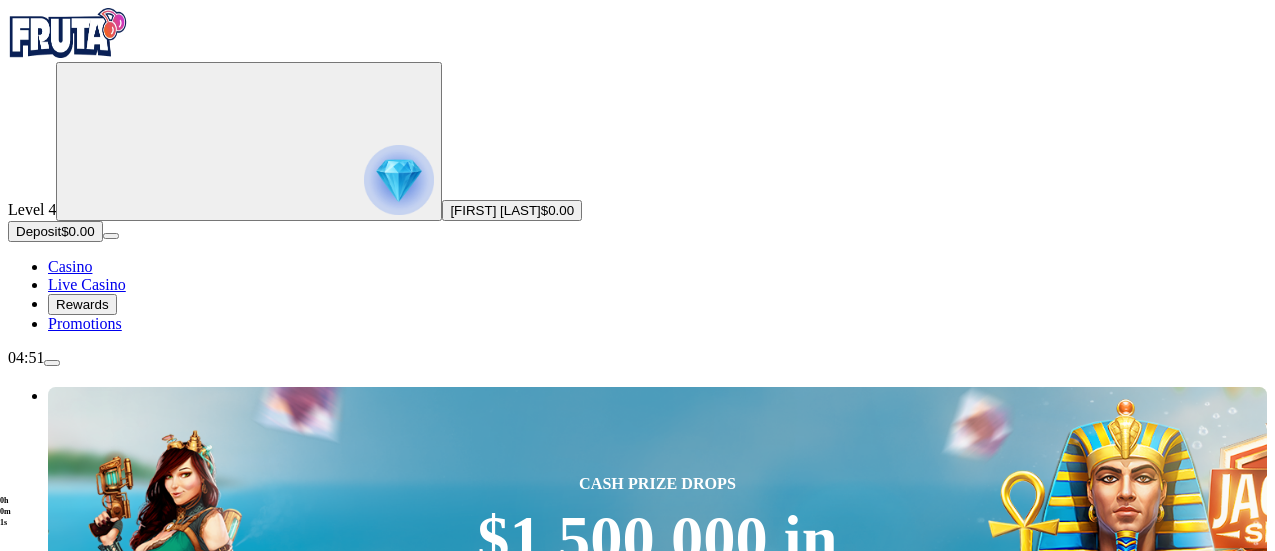 click on "Deposit" at bounding box center [38, 231] 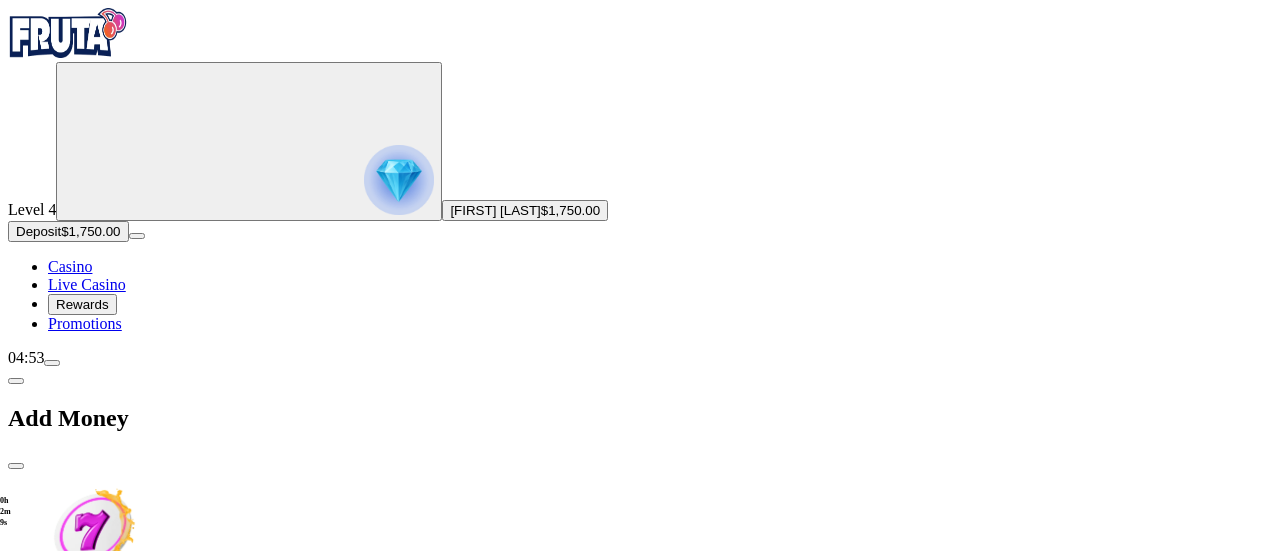 scroll, scrollTop: 301, scrollLeft: 0, axis: vertical 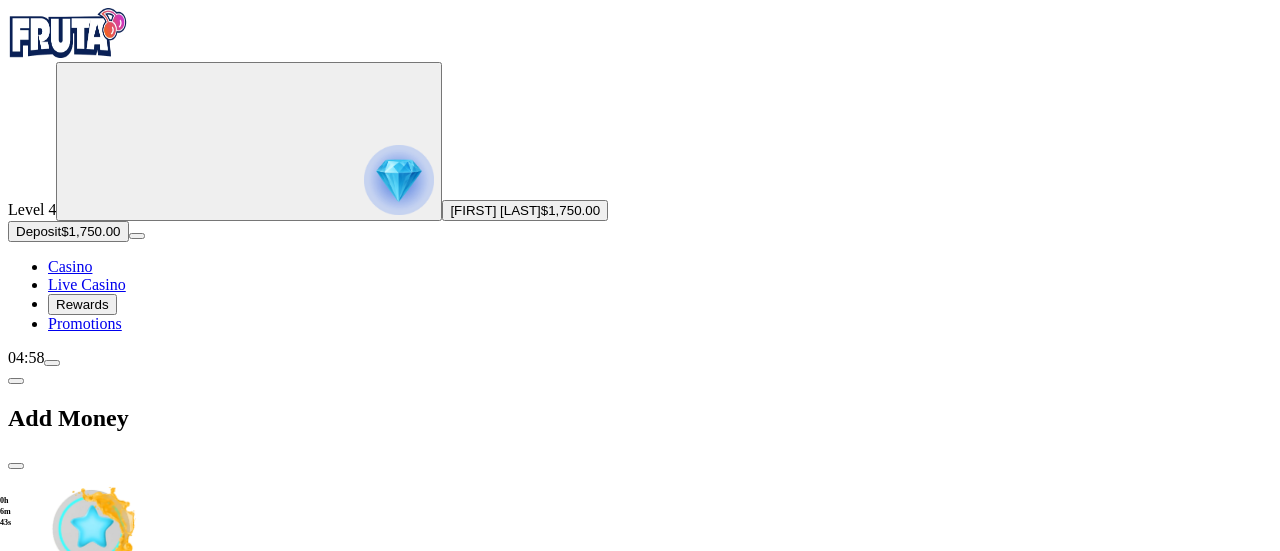 click at bounding box center [16, 466] 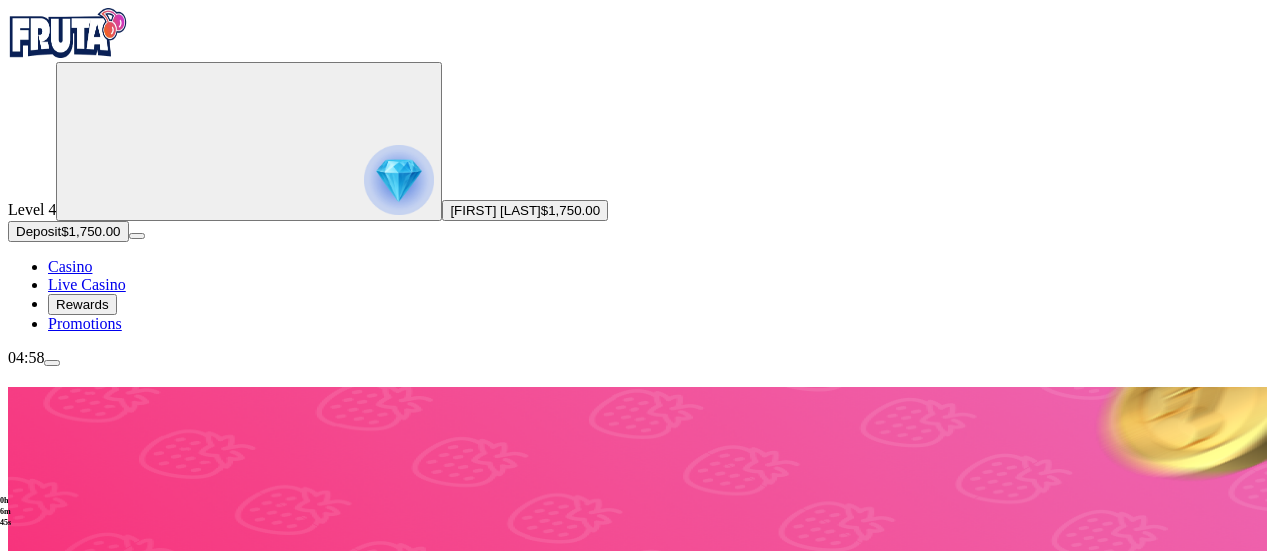 click at bounding box center [637, 1245] 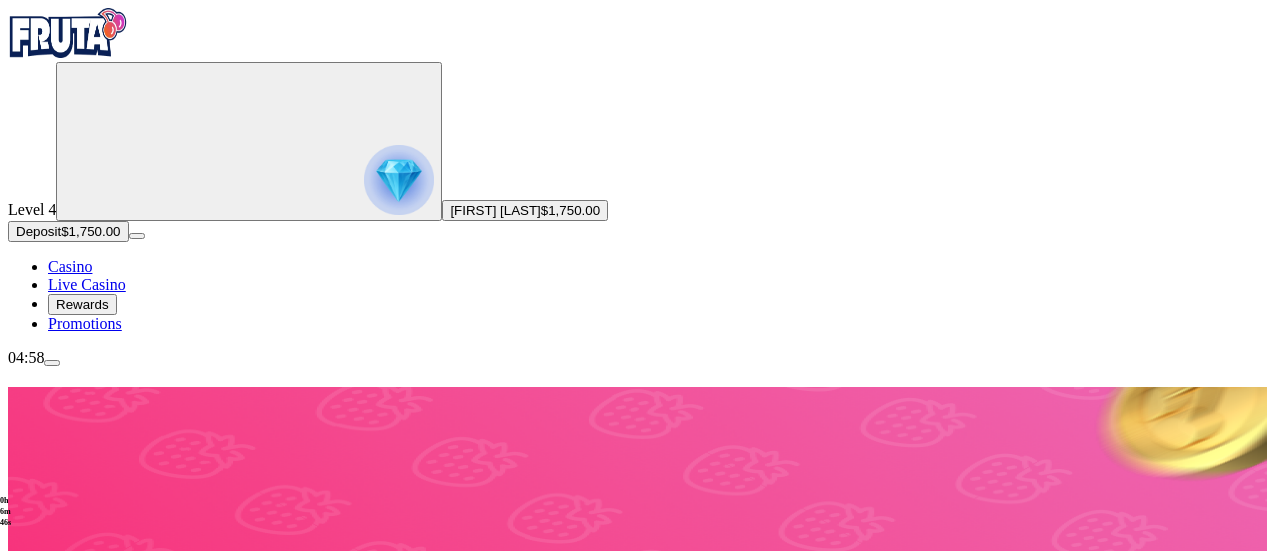 click at bounding box center (79, 1246) 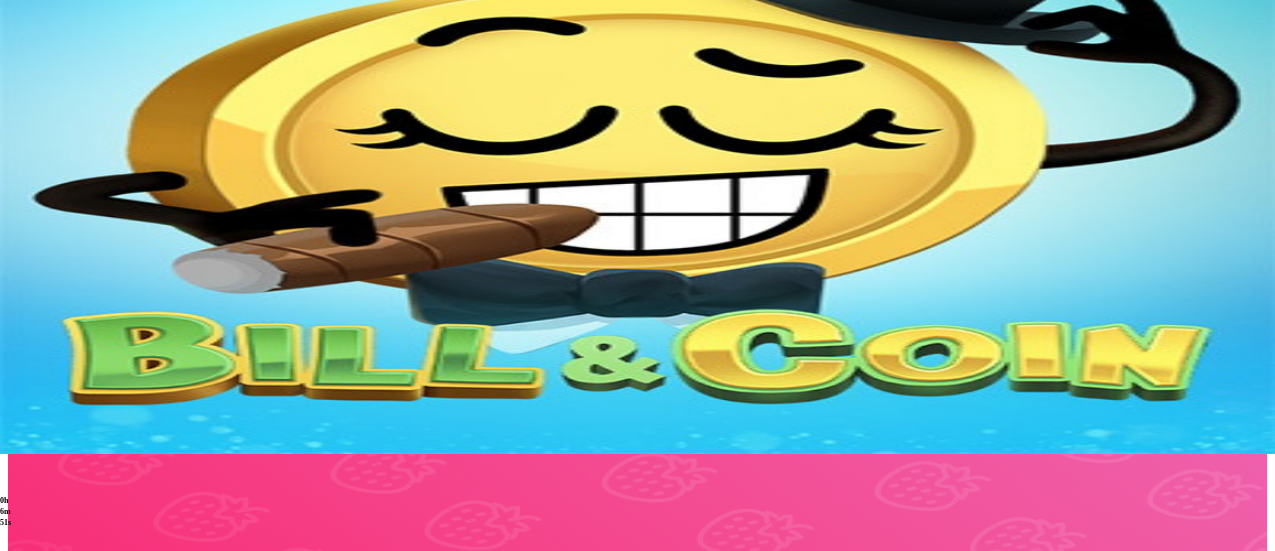 scroll, scrollTop: 0, scrollLeft: 0, axis: both 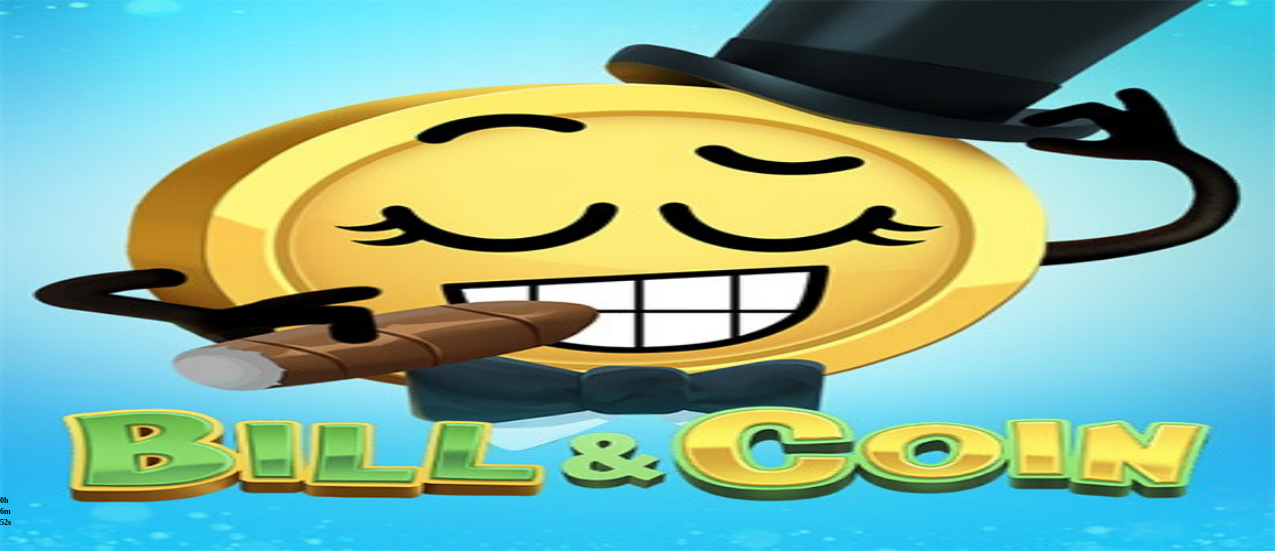 type on "********" 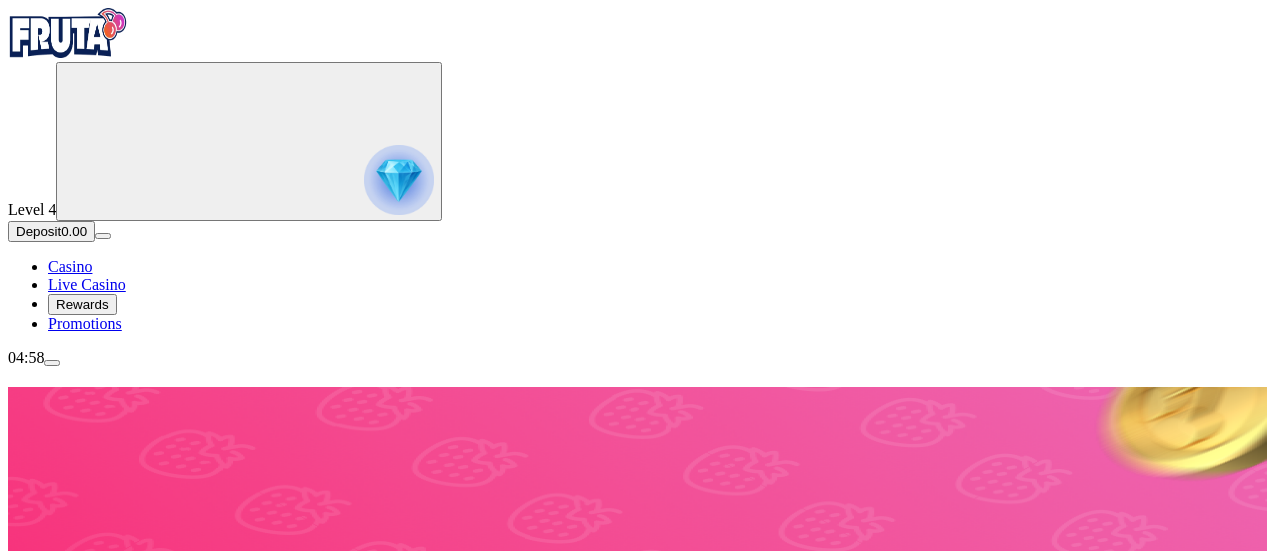 scroll, scrollTop: 0, scrollLeft: 0, axis: both 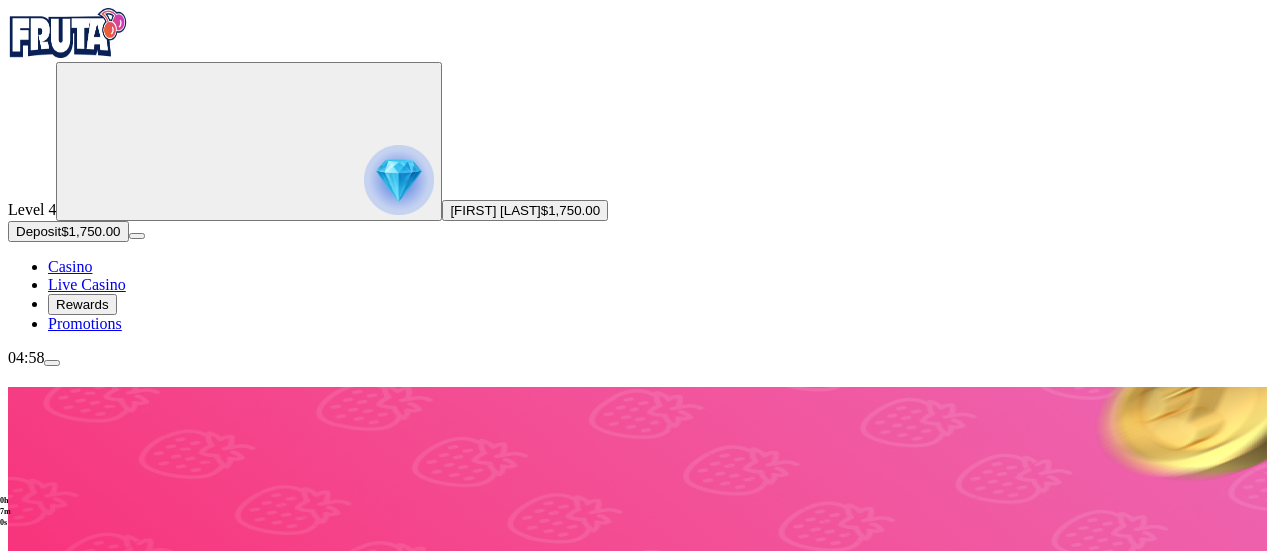 drag, startPoint x: 1271, startPoint y: 74, endPoint x: 1276, endPoint y: 115, distance: 41.303753 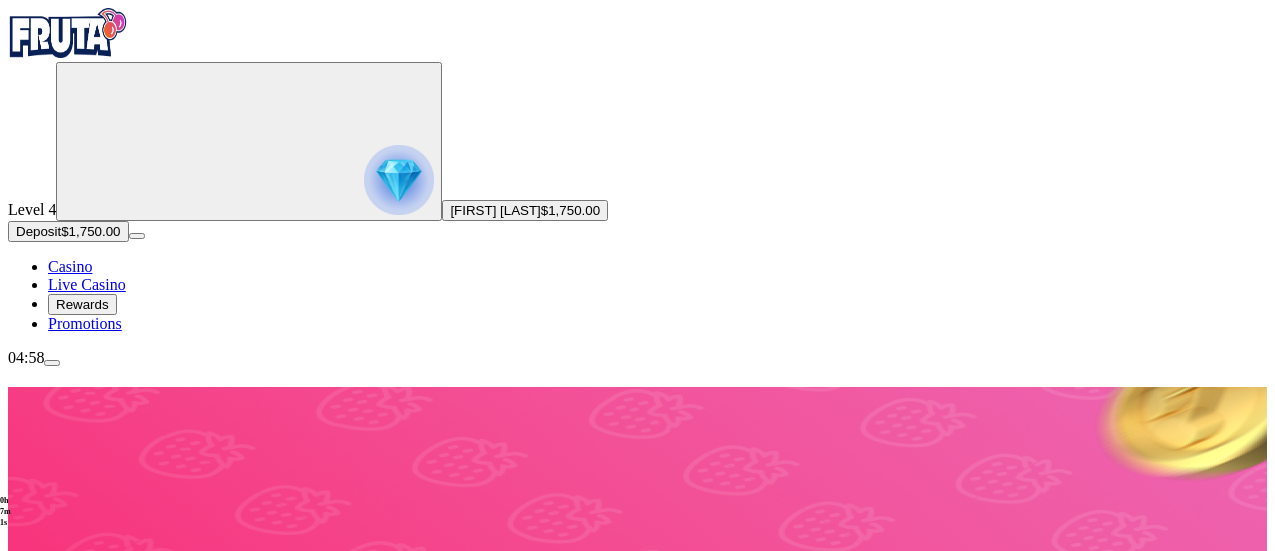 click at bounding box center (79, 1246) 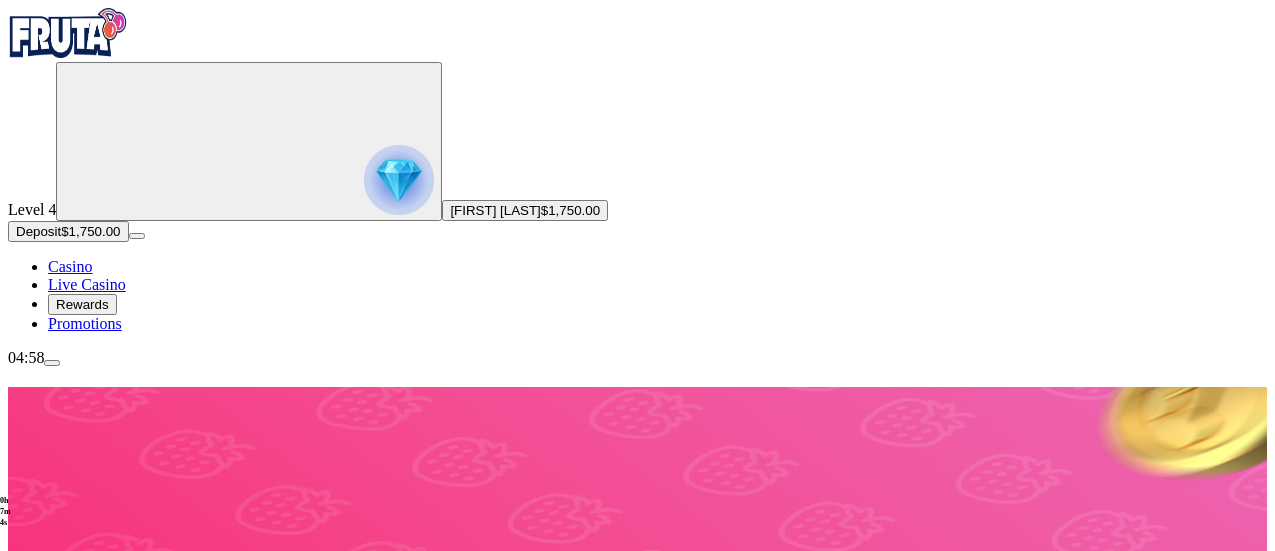 type on "*********" 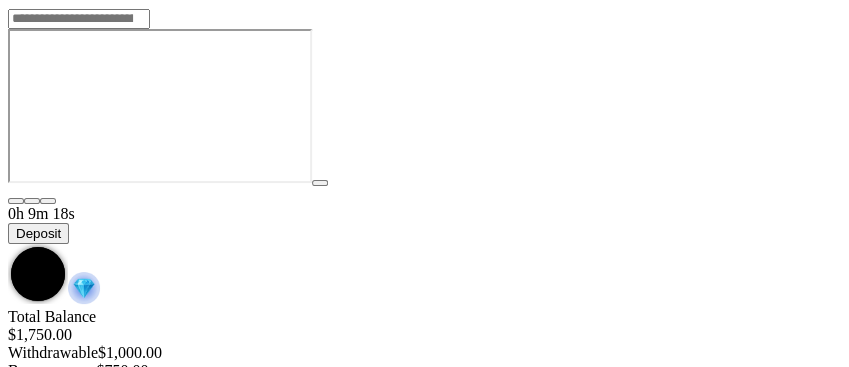 click at bounding box center (8, 244) 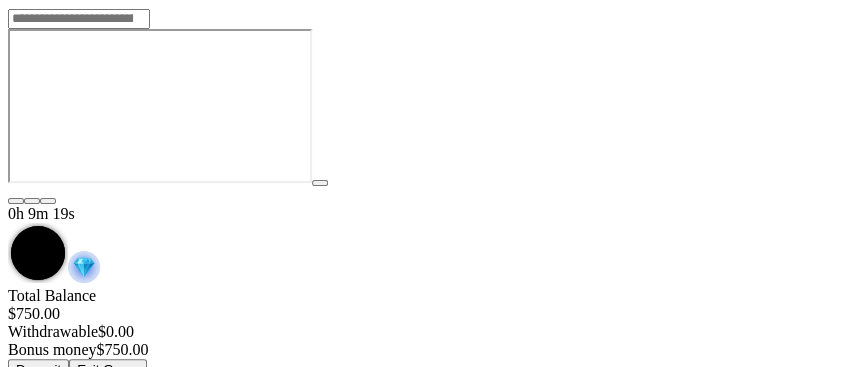 click on "Exit Game" at bounding box center (108, 369) 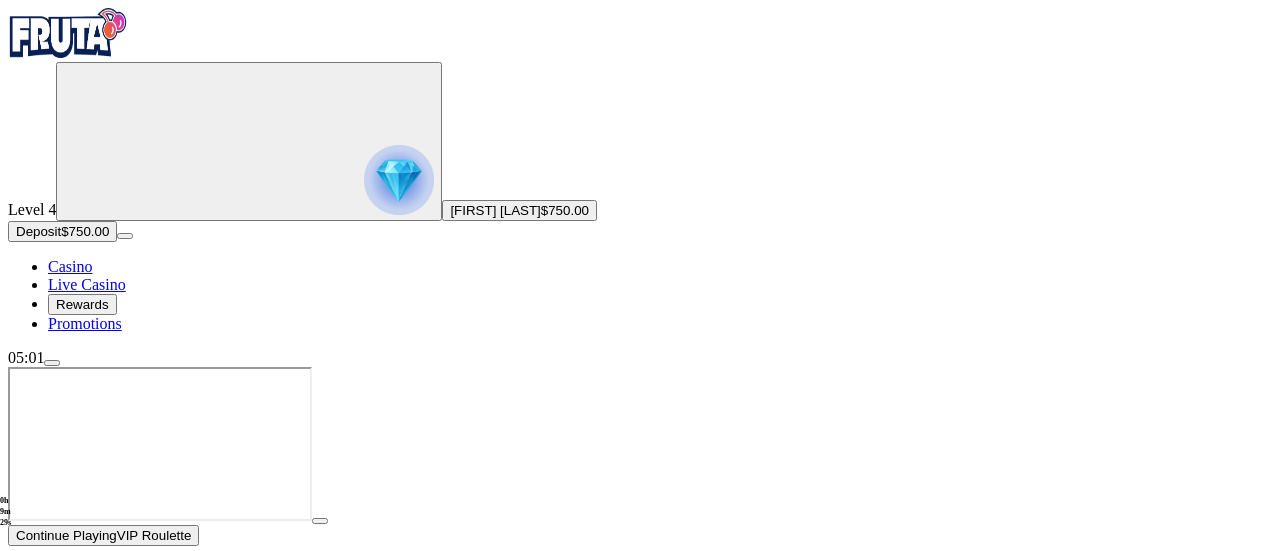 click at bounding box center [68, 33] 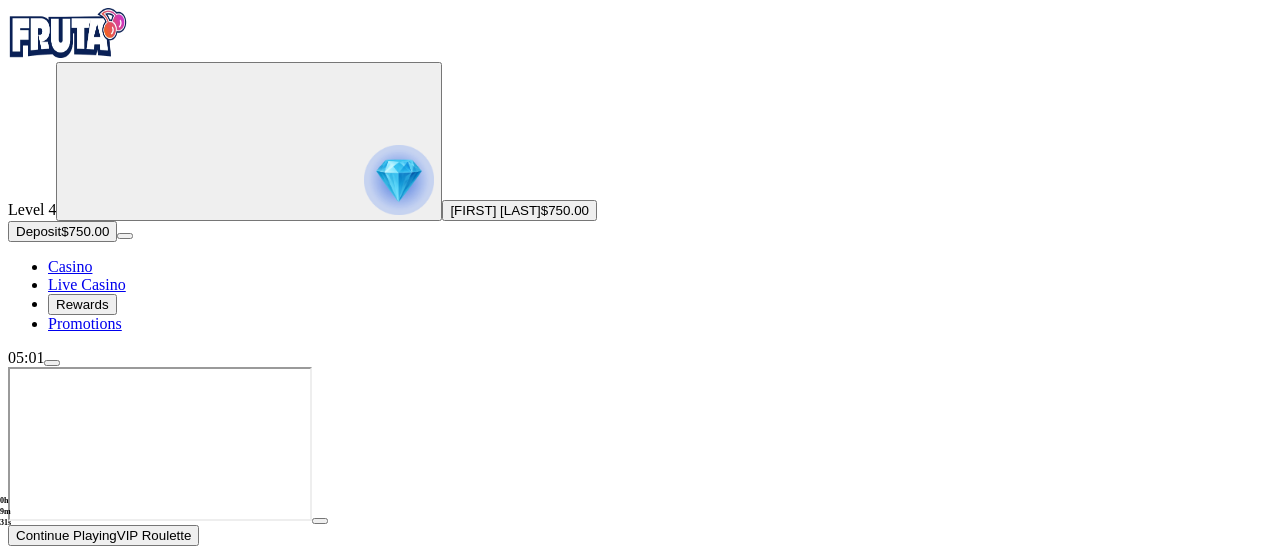 click at bounding box center (16, 560) 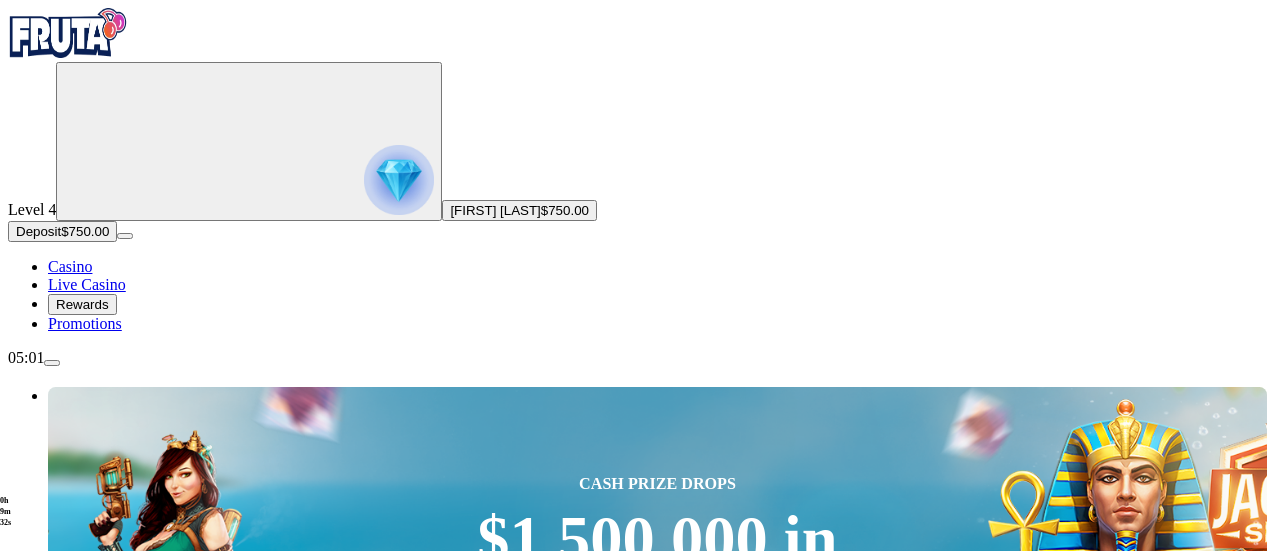 click at bounding box center (897, 2257) 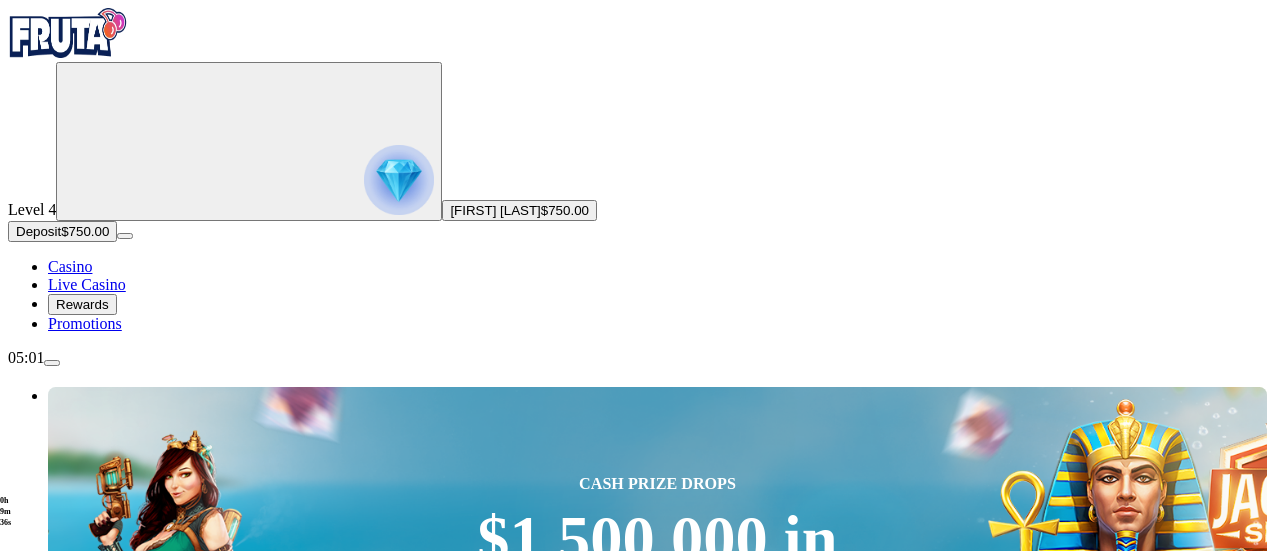 type on "**********" 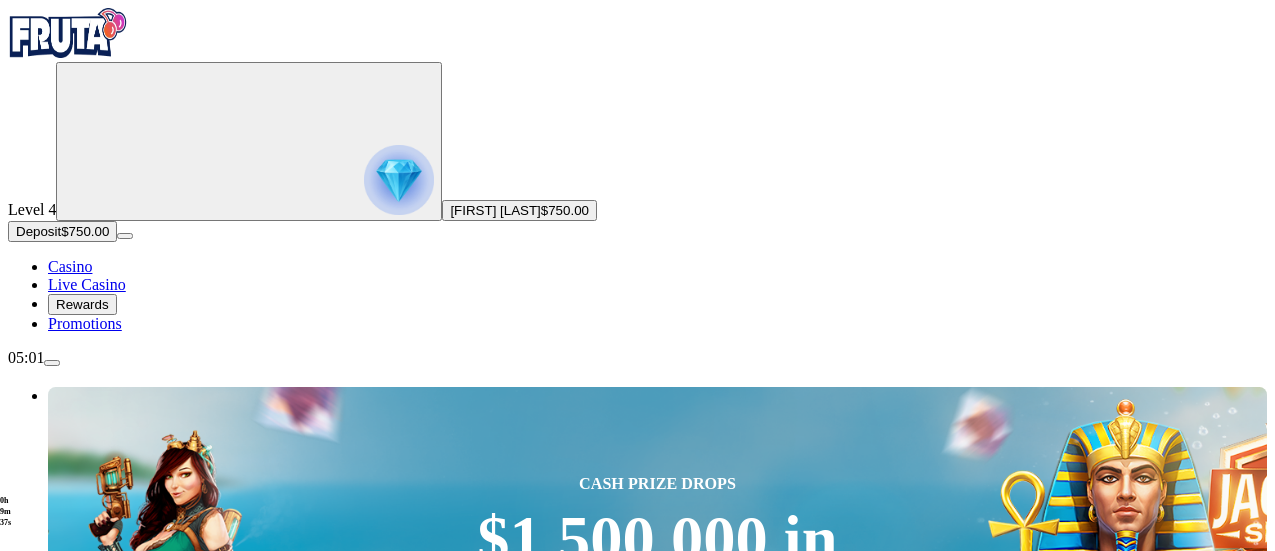 click on "Play Now" at bounding box center [871, 2291] 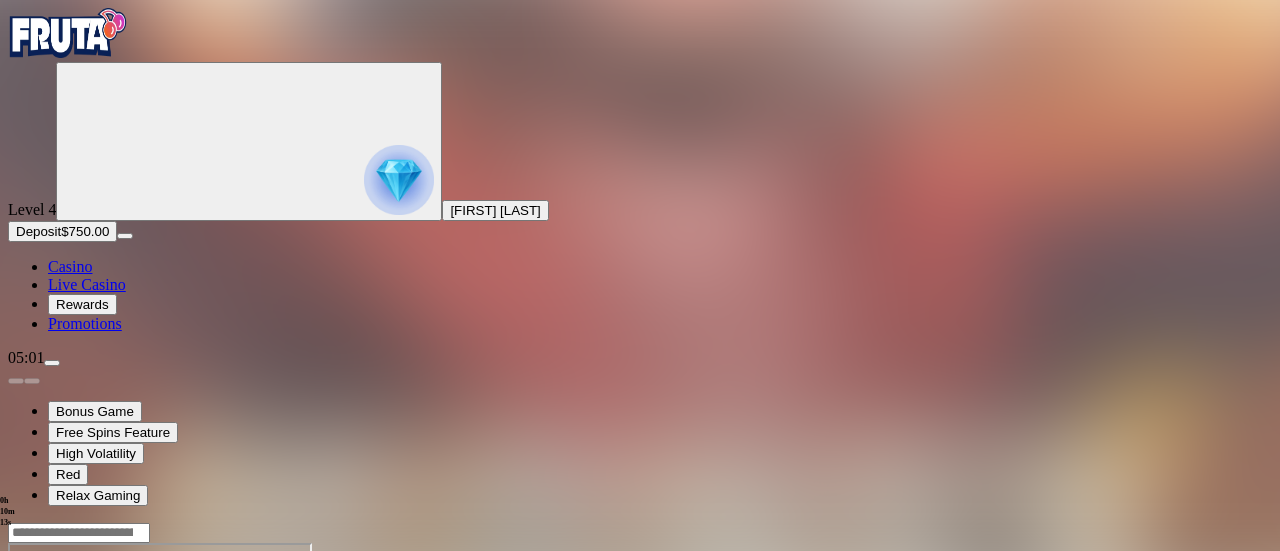 click at bounding box center [640, 622] 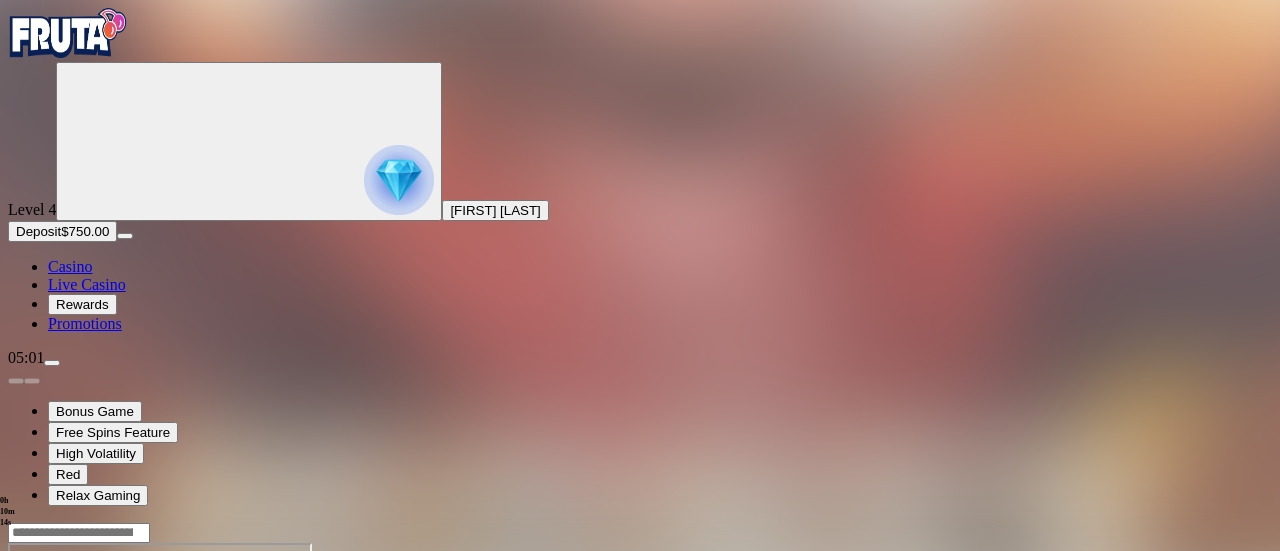 click on "Bonus Game Free Spins Feature High Volatility Red Relax Gaming" at bounding box center (640, 436) 